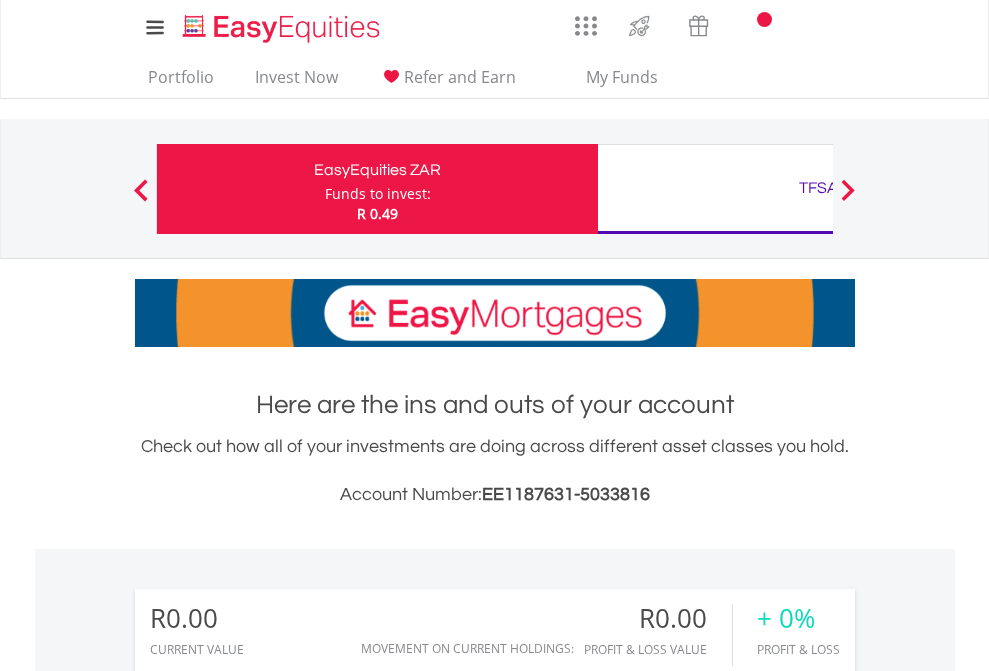 scroll, scrollTop: 0, scrollLeft: 0, axis: both 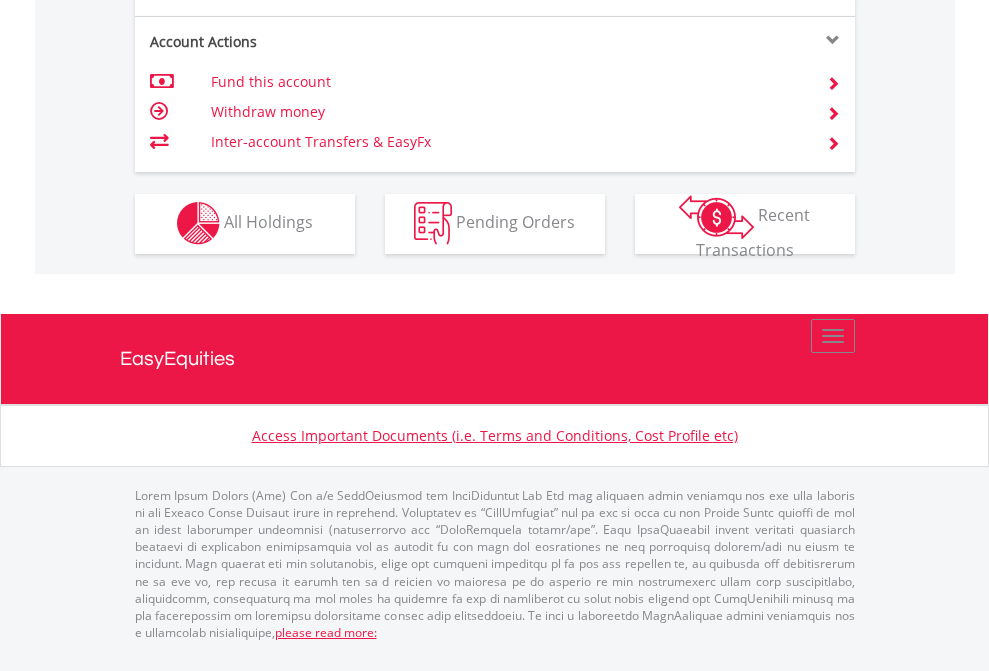 click on "Investment types" at bounding box center [706, -353] 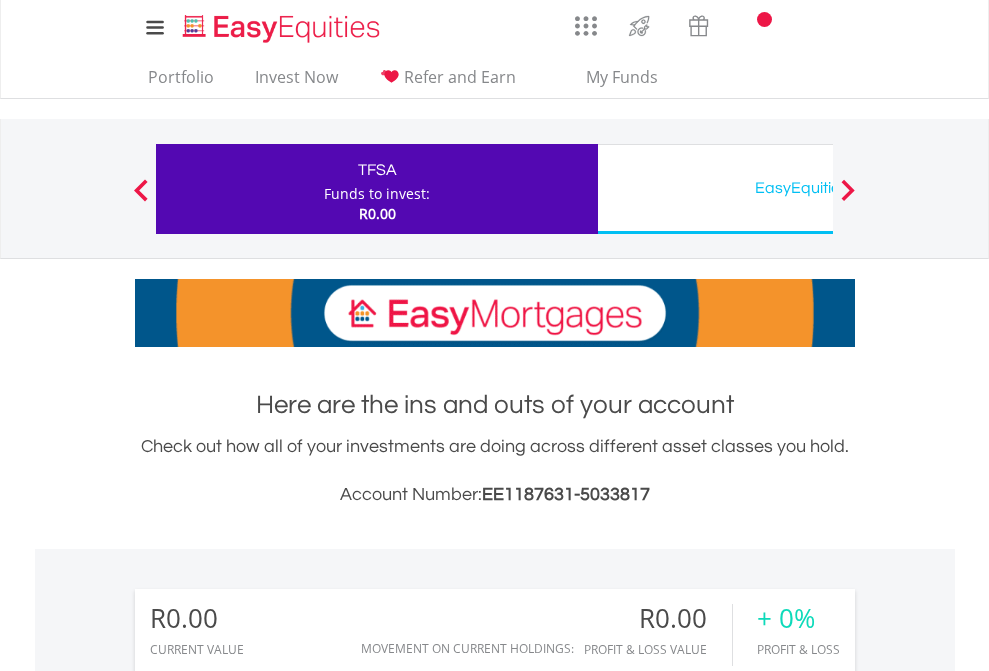 scroll, scrollTop: 0, scrollLeft: 0, axis: both 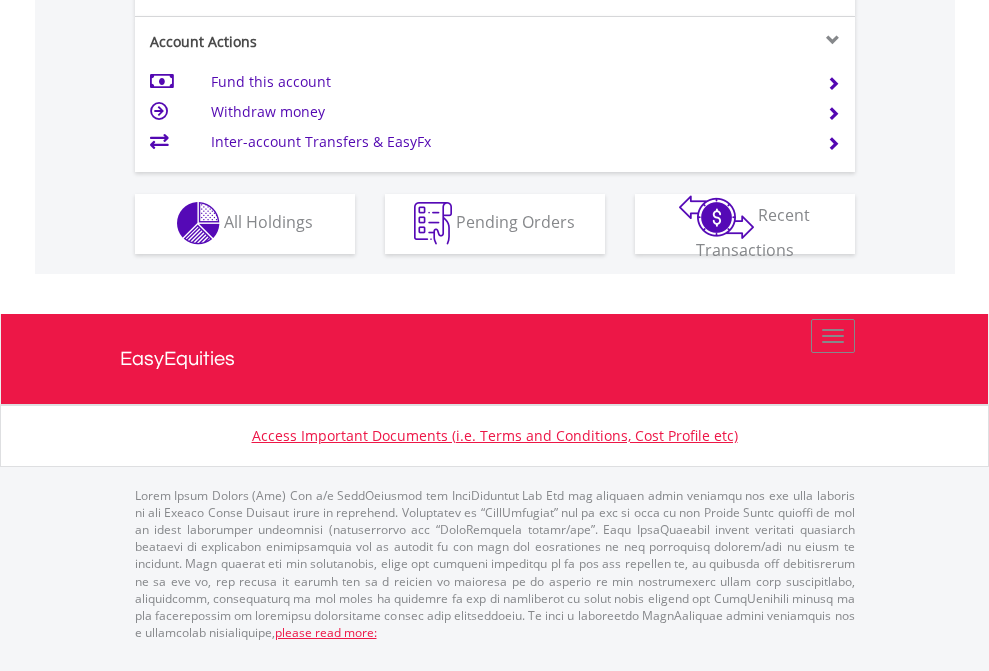 click on "Investment types" at bounding box center [706, -353] 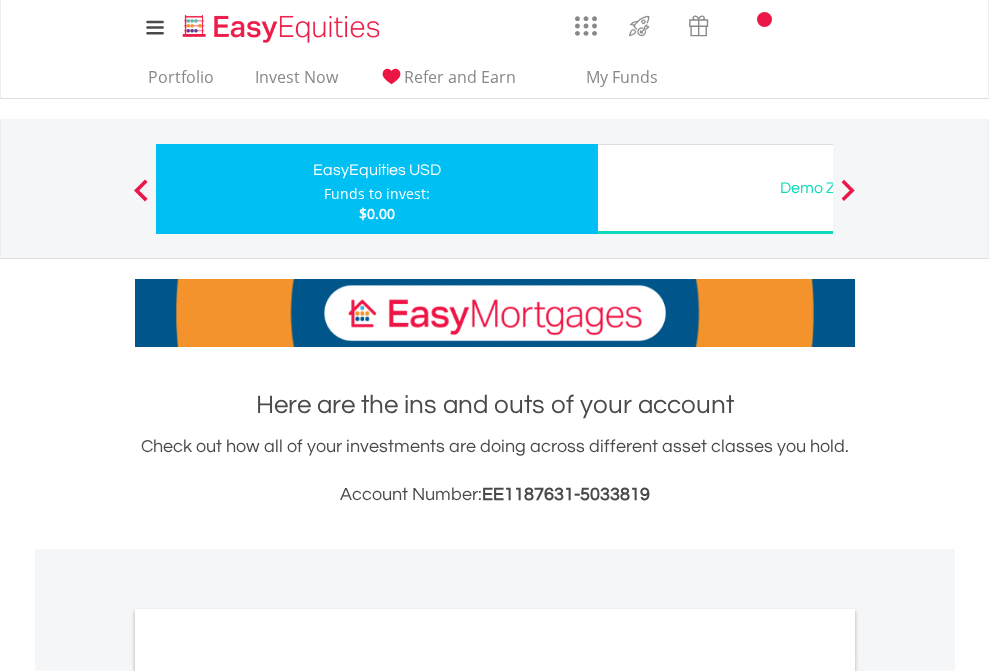 scroll, scrollTop: 0, scrollLeft: 0, axis: both 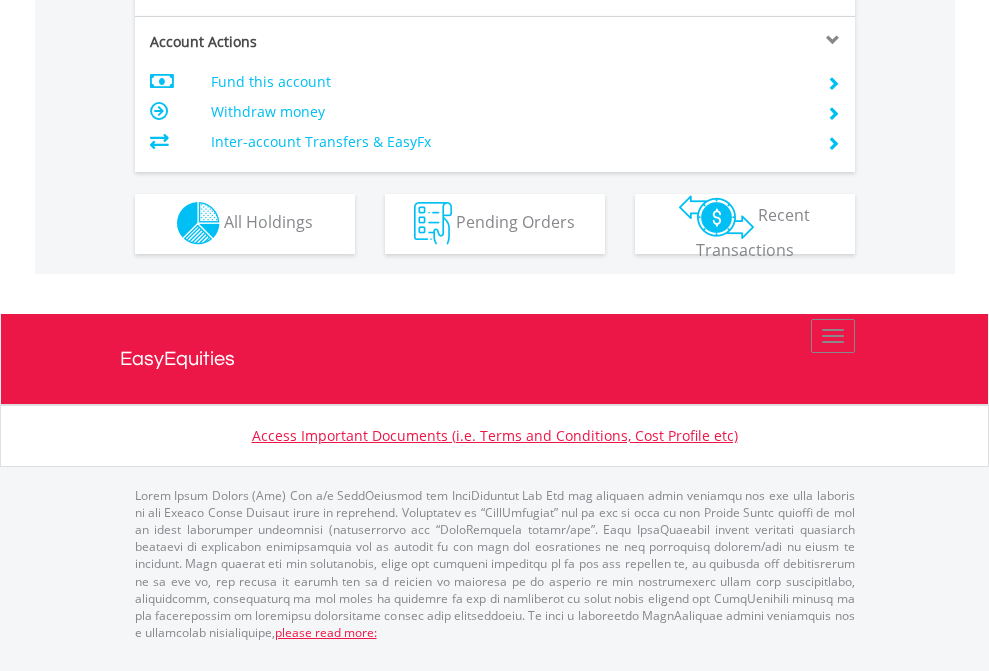 click on "Investment types" at bounding box center (706, -353) 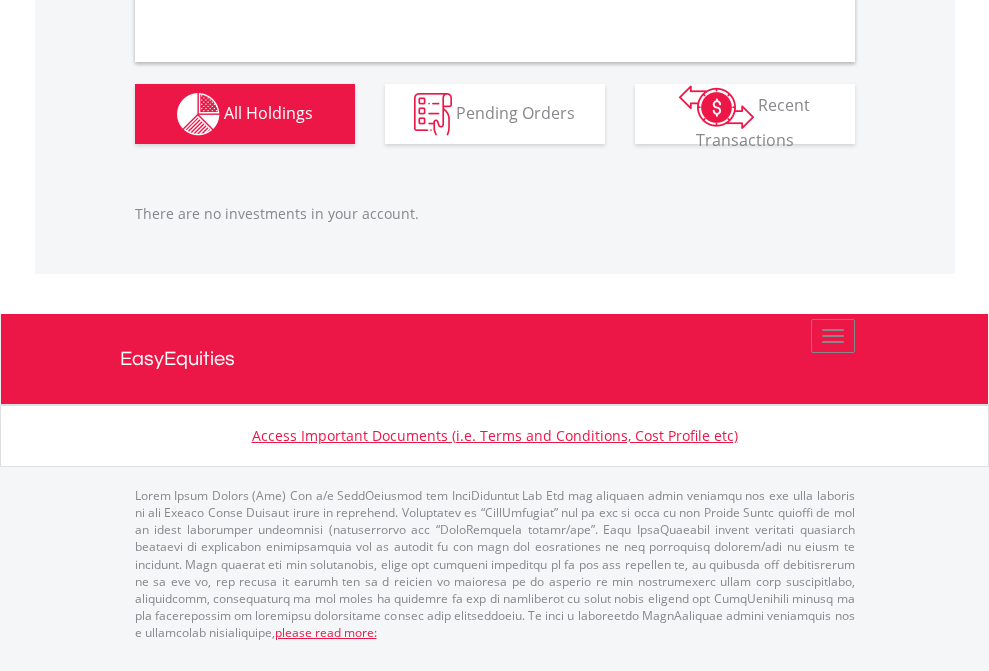 scroll, scrollTop: 1980, scrollLeft: 0, axis: vertical 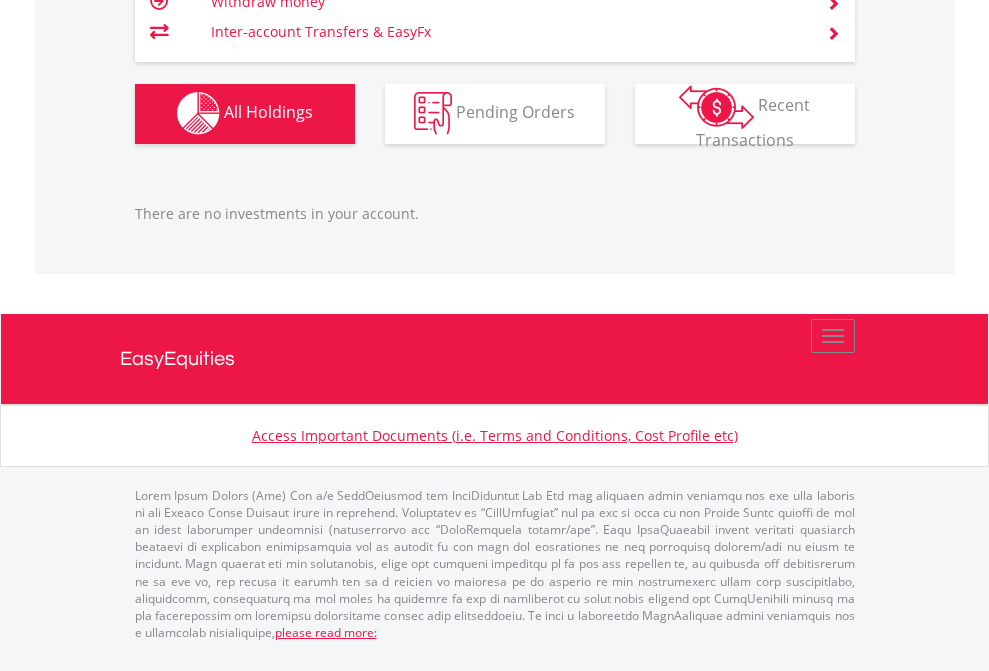 click on "TFSA" at bounding box center (818, -1142) 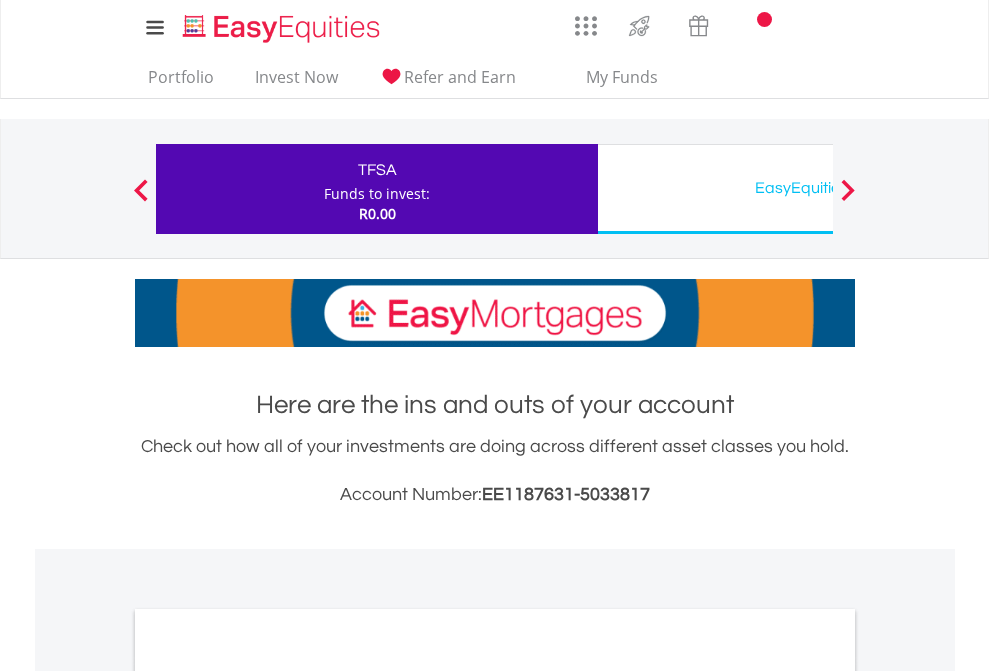 scroll, scrollTop: 1202, scrollLeft: 0, axis: vertical 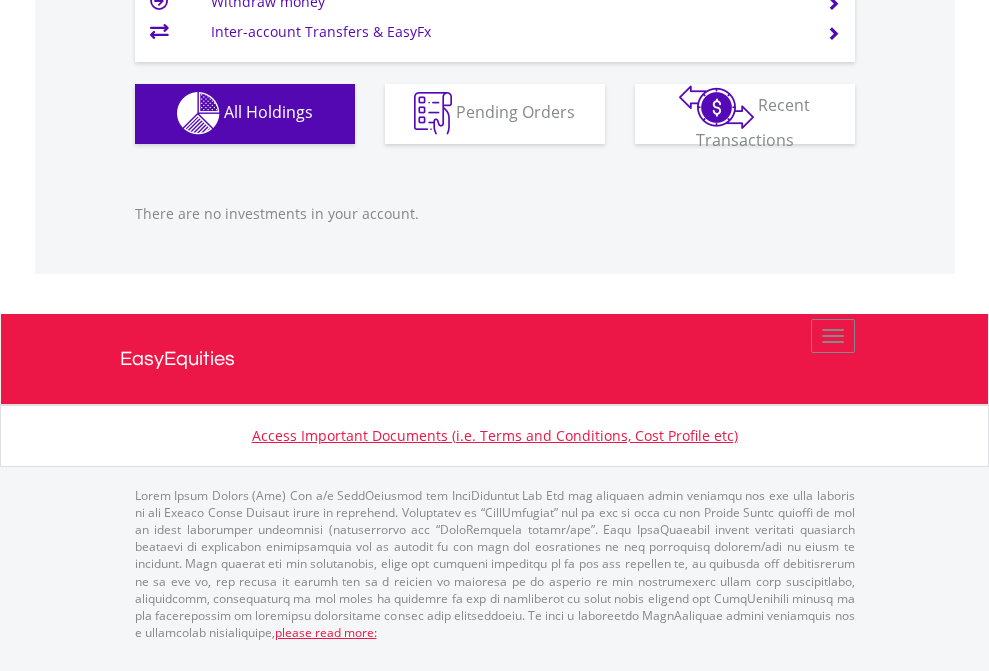 click on "EasyEquities USD" at bounding box center [818, -1142] 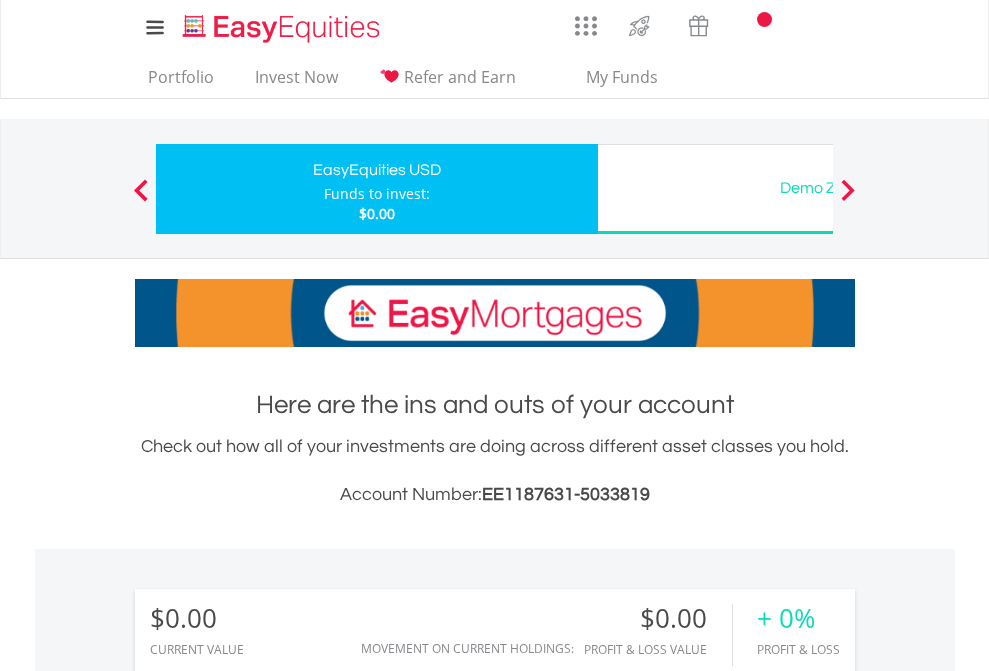 scroll, scrollTop: 0, scrollLeft: 0, axis: both 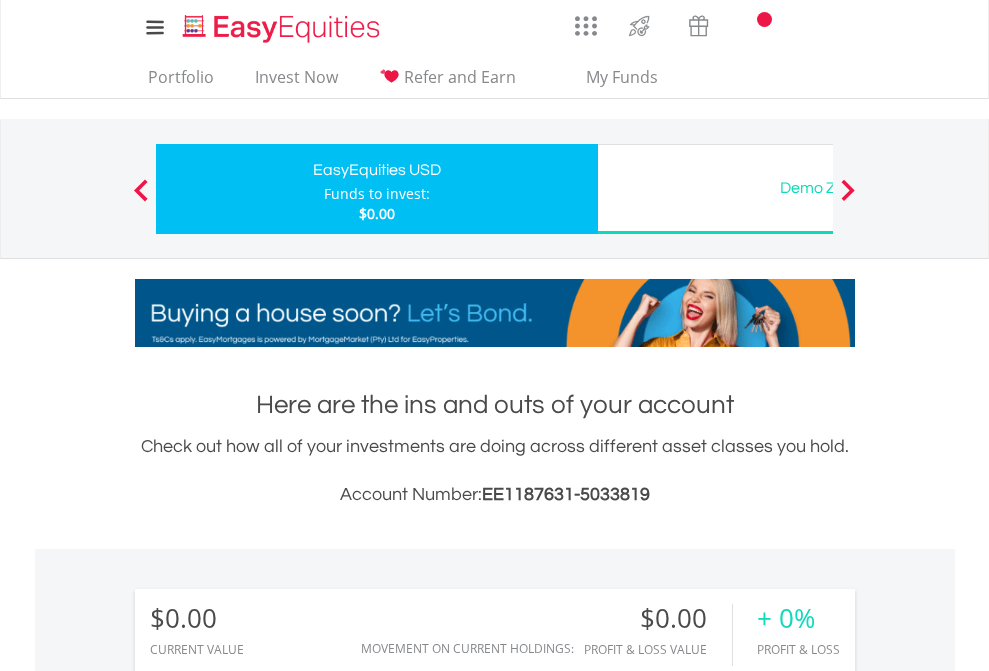 click on "All Holdings" at bounding box center (268, 1442) 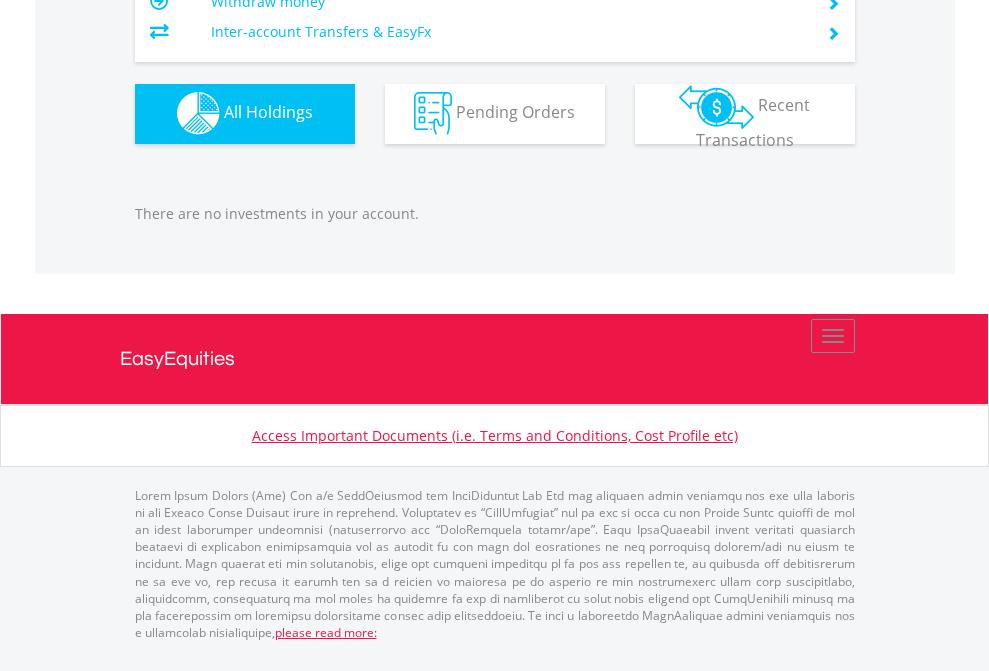 scroll, scrollTop: 1980, scrollLeft: 0, axis: vertical 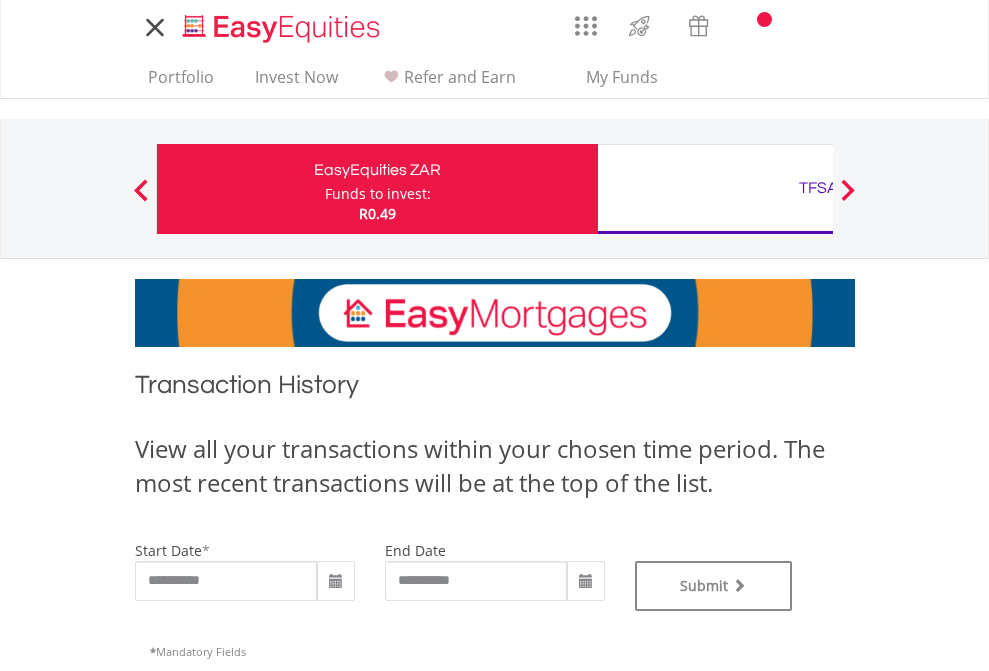 type on "**********" 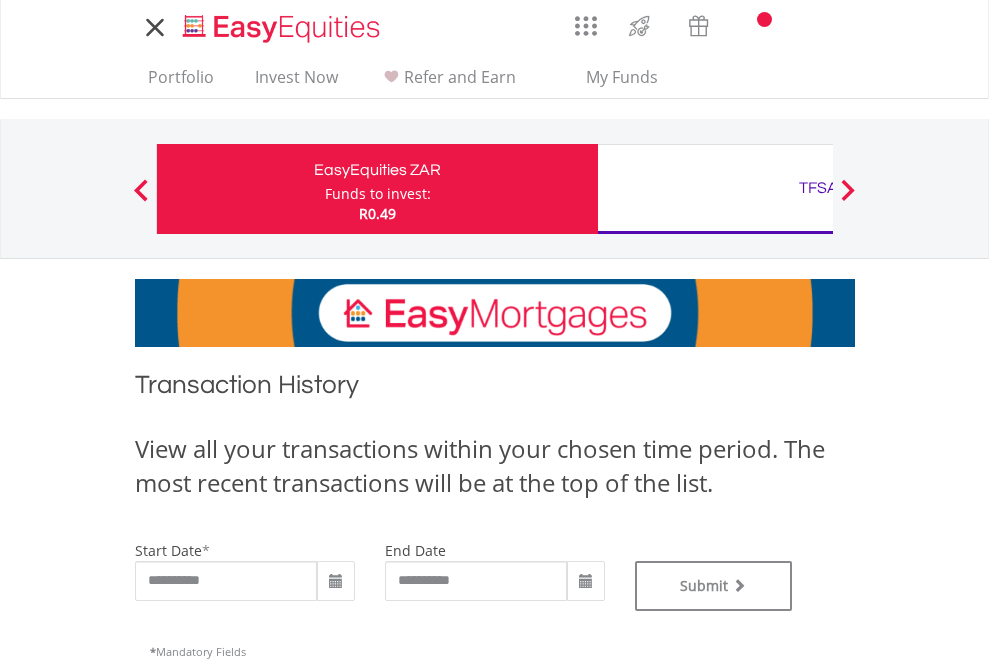 type on "**********" 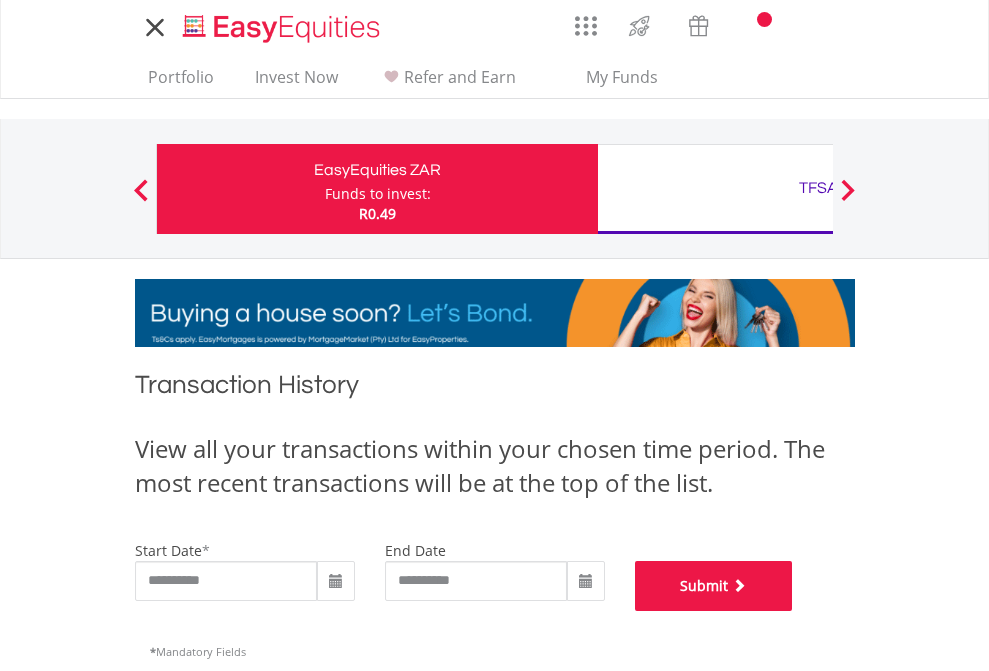 click on "Submit" at bounding box center (714, 586) 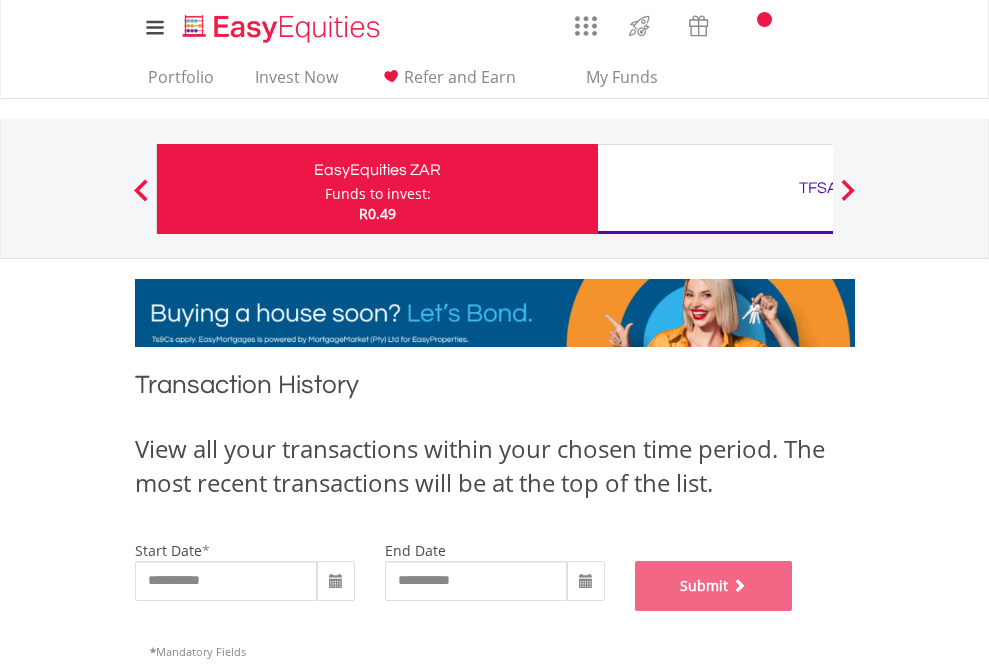 scroll, scrollTop: 811, scrollLeft: 0, axis: vertical 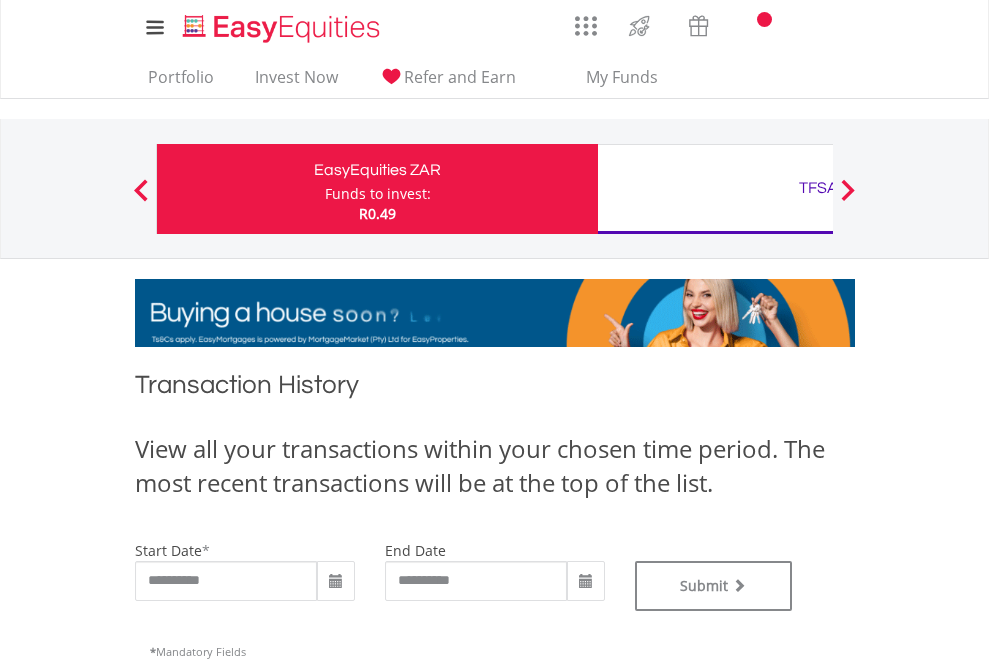 click on "TFSA" at bounding box center (818, 188) 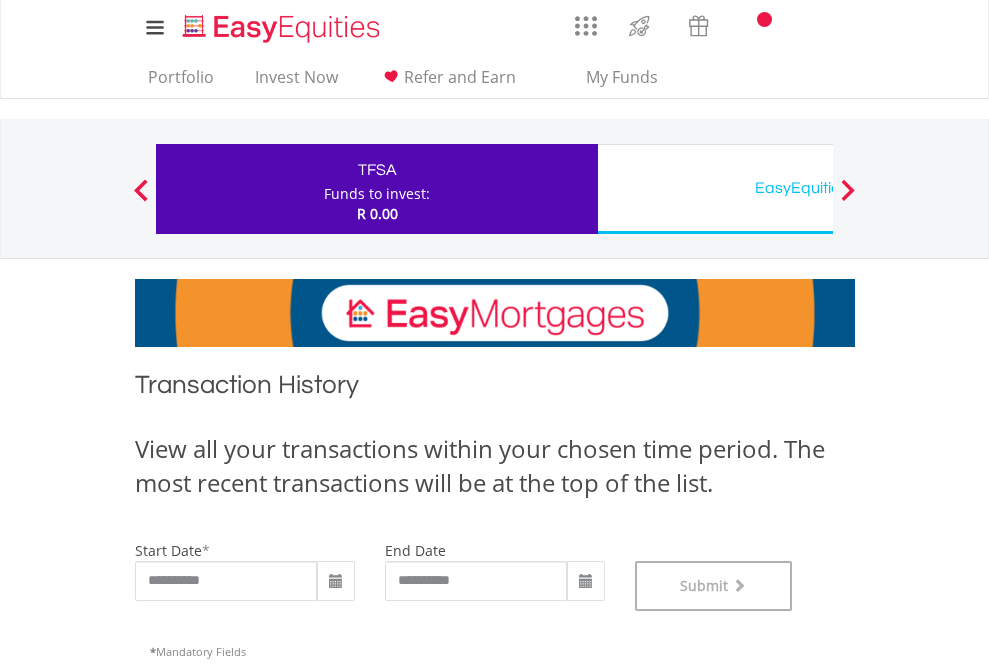 scroll, scrollTop: 811, scrollLeft: 0, axis: vertical 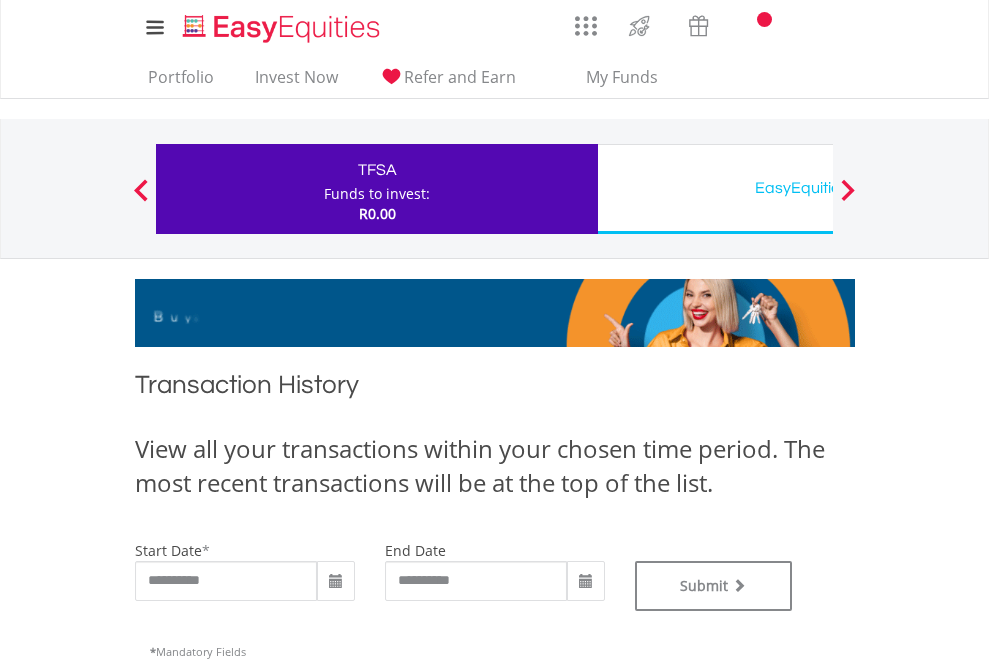 click on "EasyEquities USD" at bounding box center [818, 188] 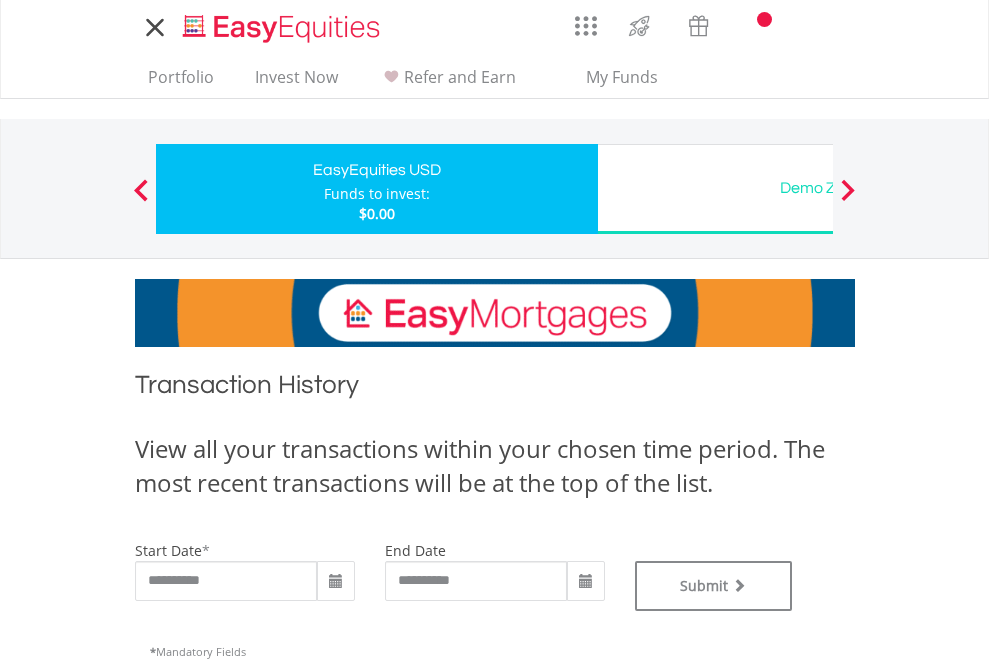 scroll, scrollTop: 0, scrollLeft: 0, axis: both 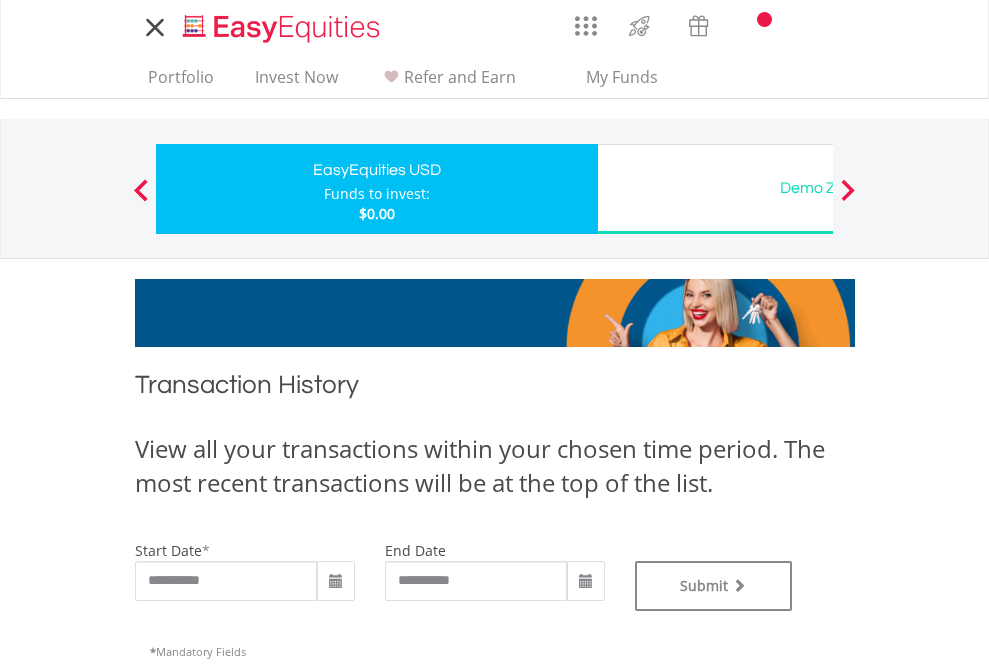type on "**********" 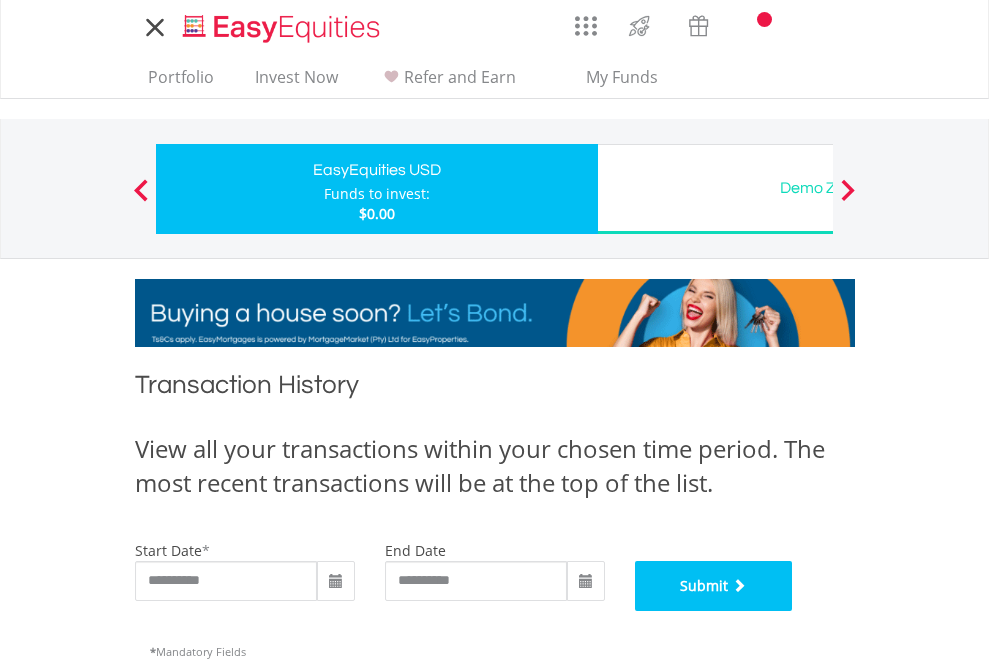 click on "Submit" at bounding box center [714, 586] 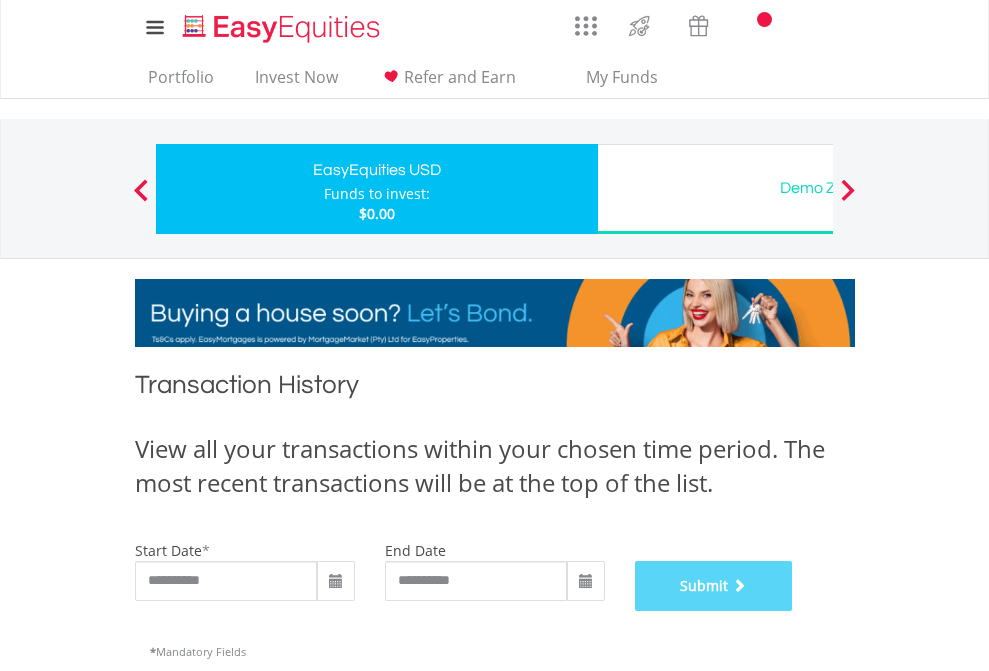scroll, scrollTop: 811, scrollLeft: 0, axis: vertical 